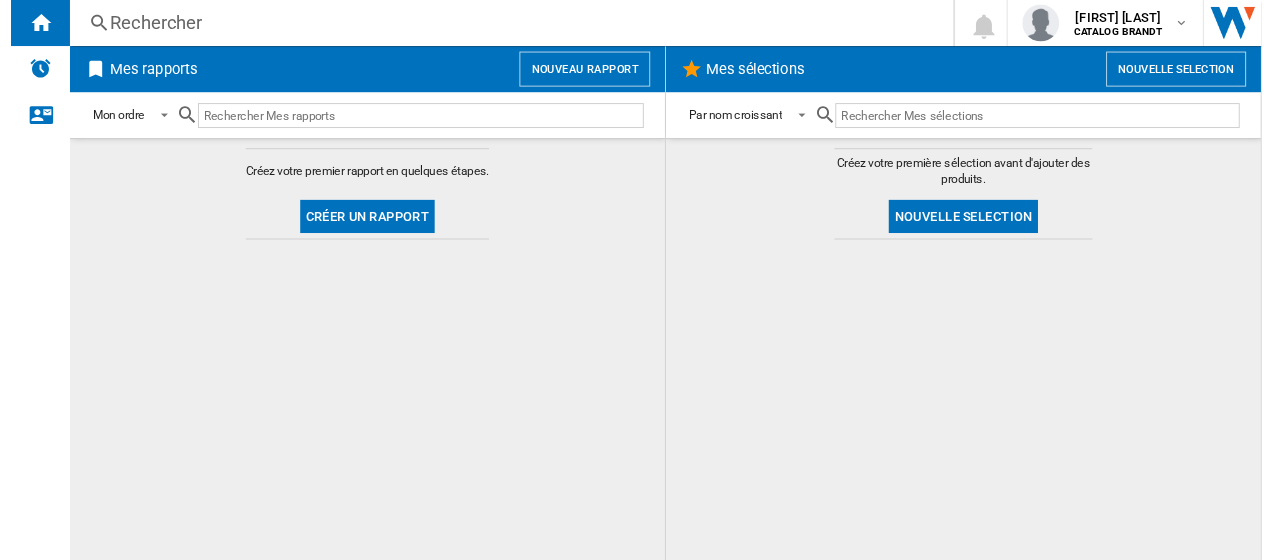 scroll, scrollTop: 0, scrollLeft: 0, axis: both 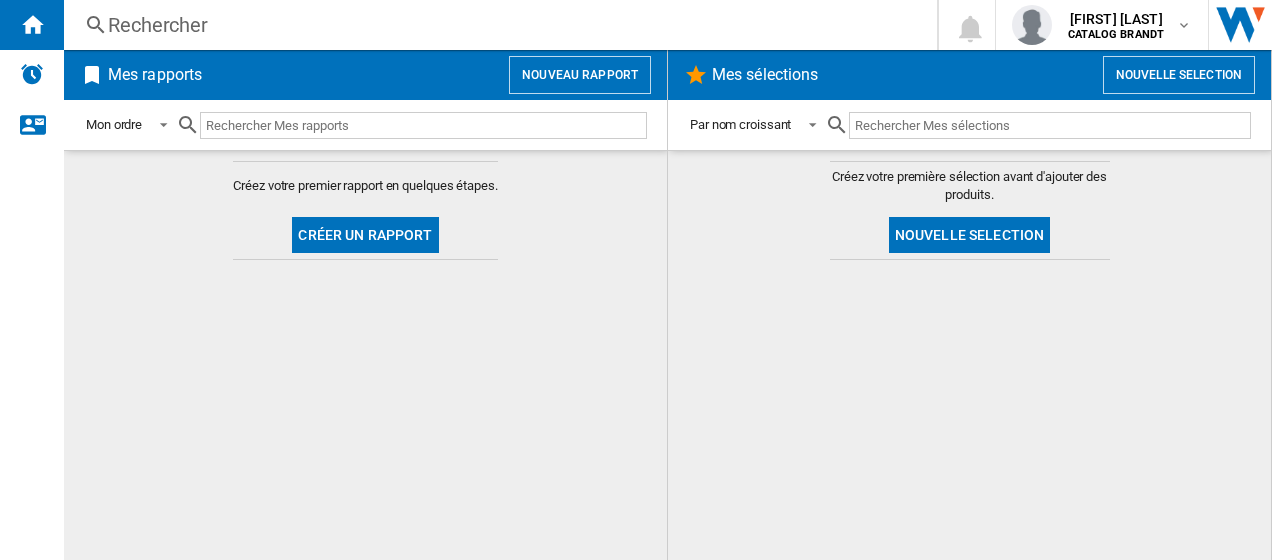 click on "Rechercher" at bounding box center [496, 25] 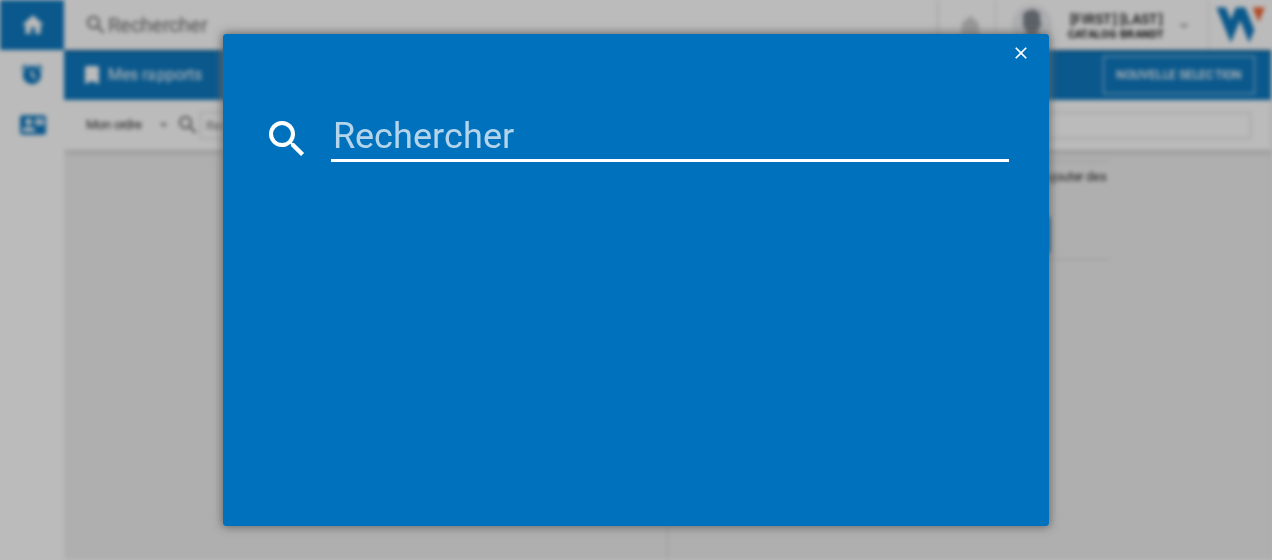 click at bounding box center [670, 138] 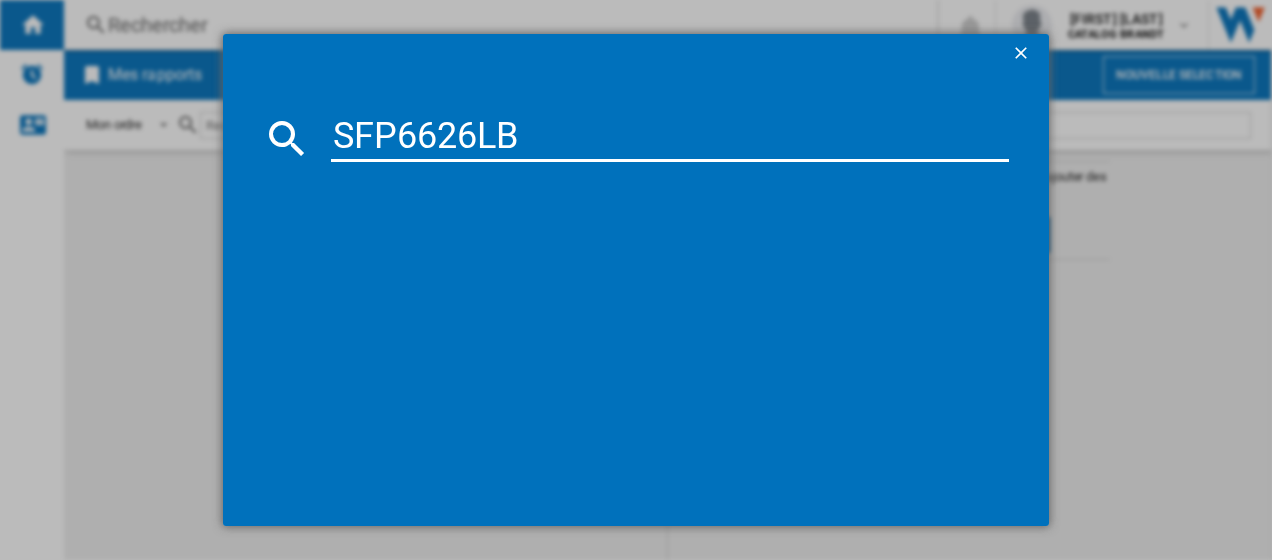 type on "SFP6626LB" 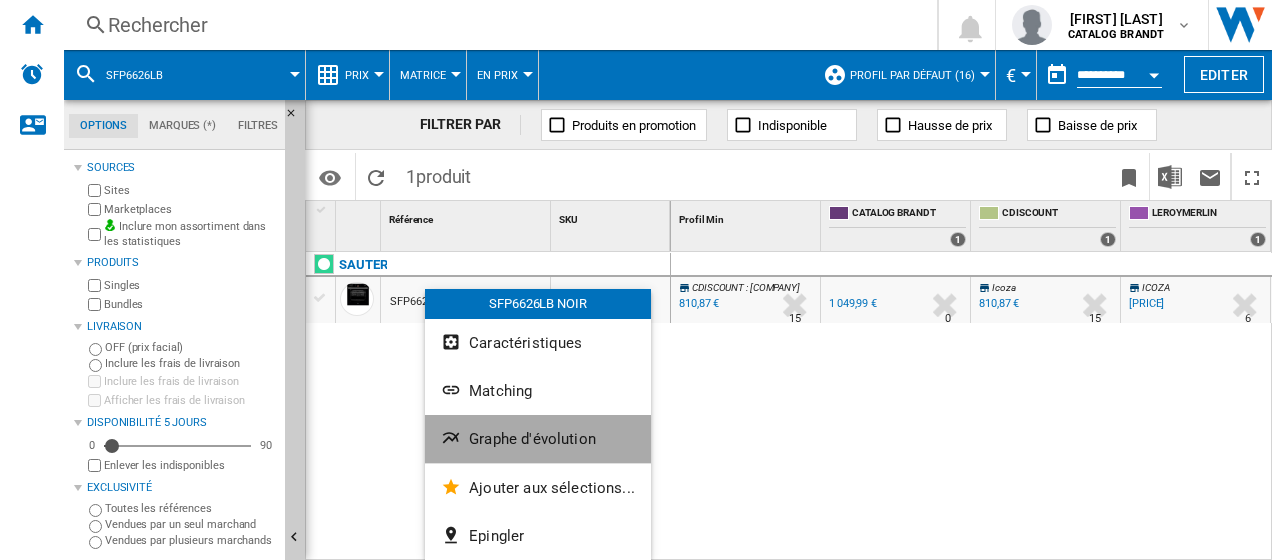 click on "Graphe d'évolution" at bounding box center (532, 439) 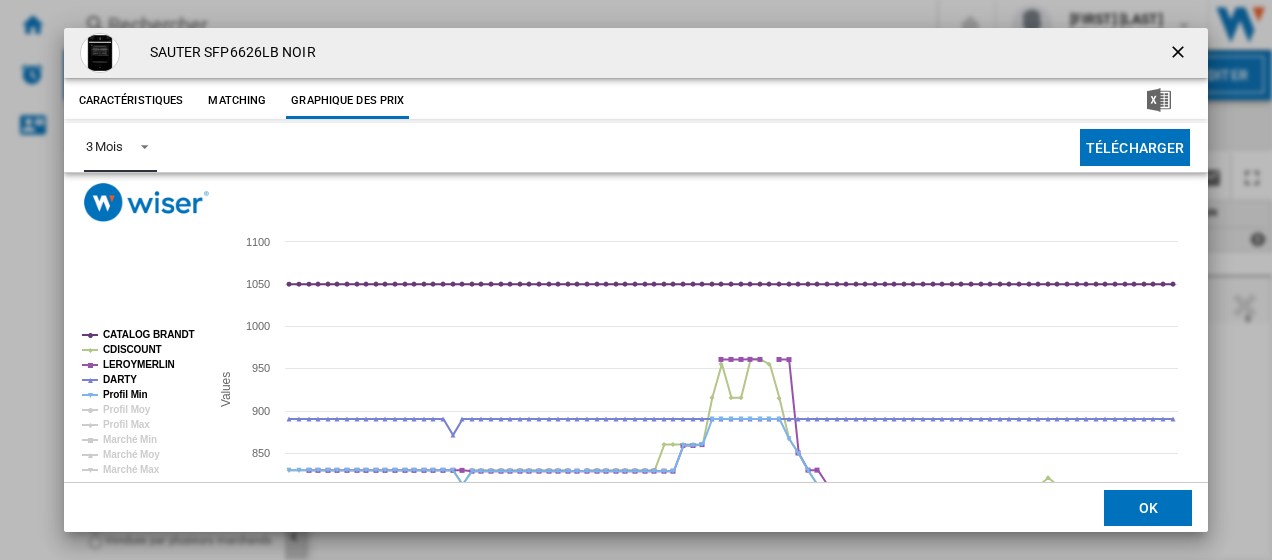 click at bounding box center [139, 145] 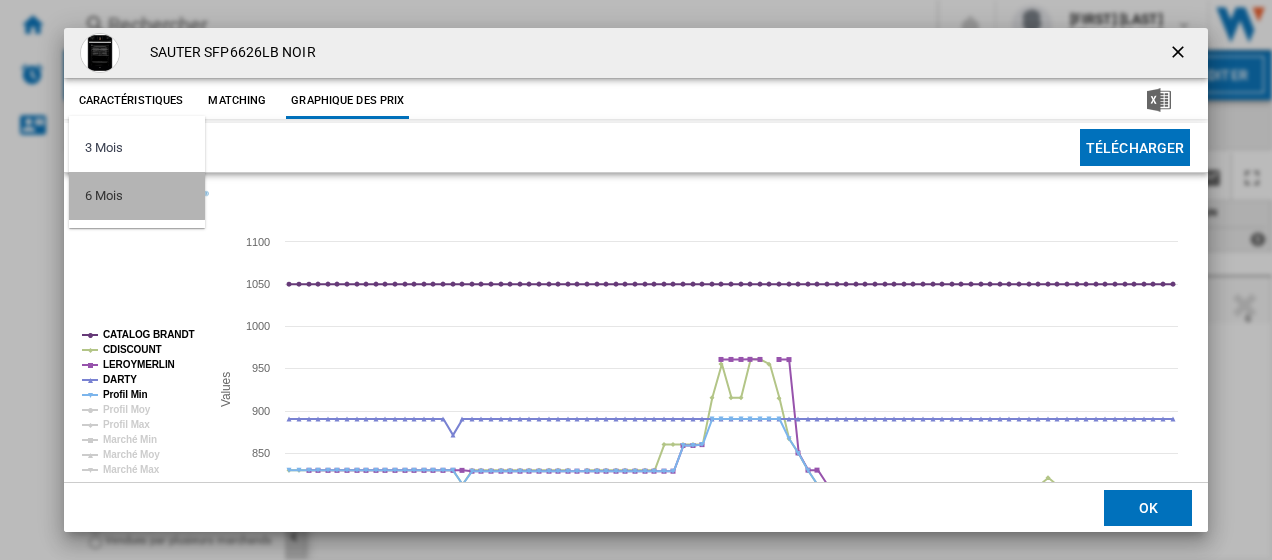 click on "6 Mois" at bounding box center [103, 196] 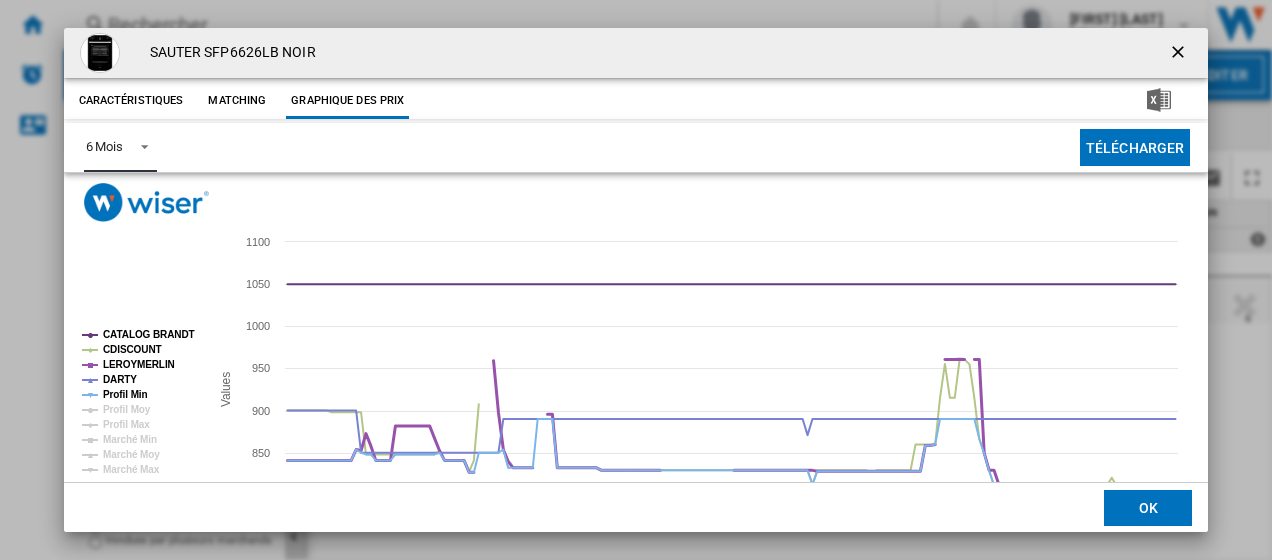 click on "LEROYMERLIN" 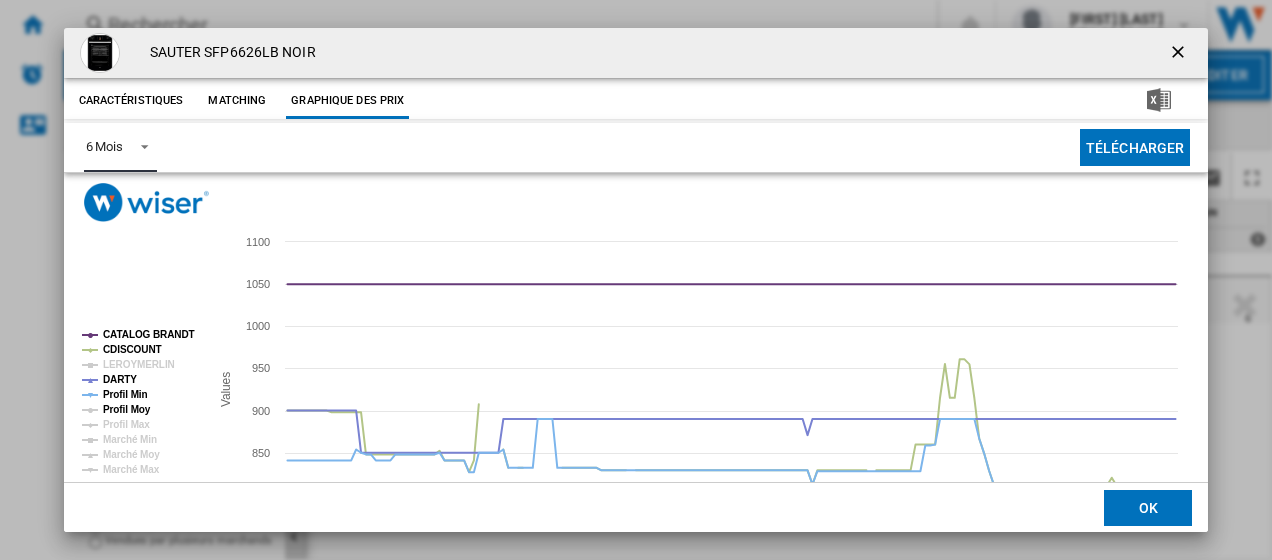 click on "Profil Moy" 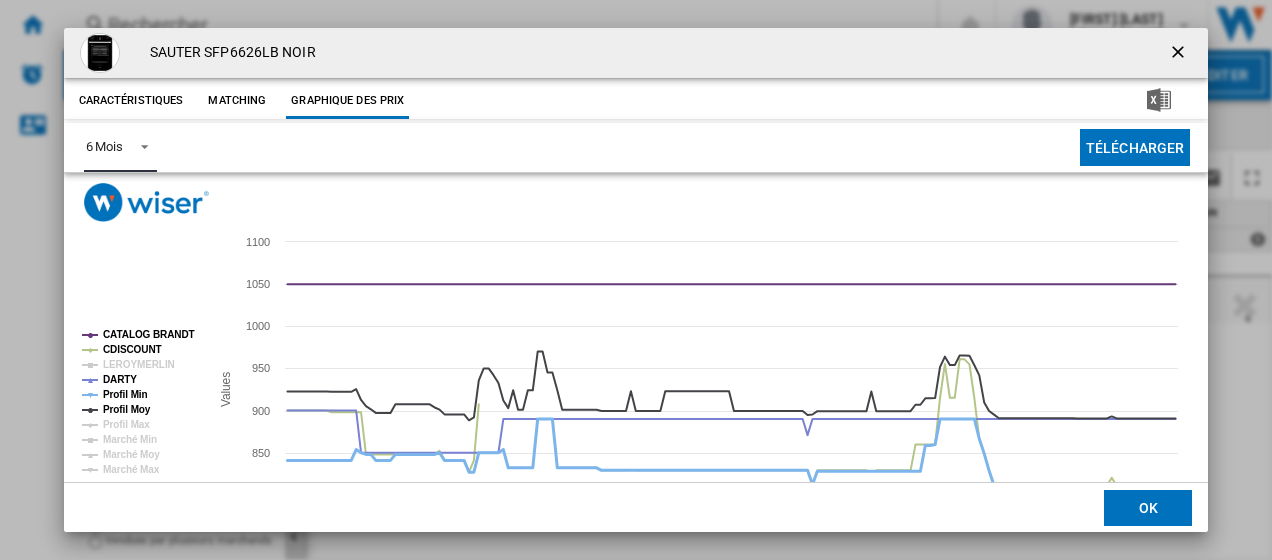 click on "Profil Min" 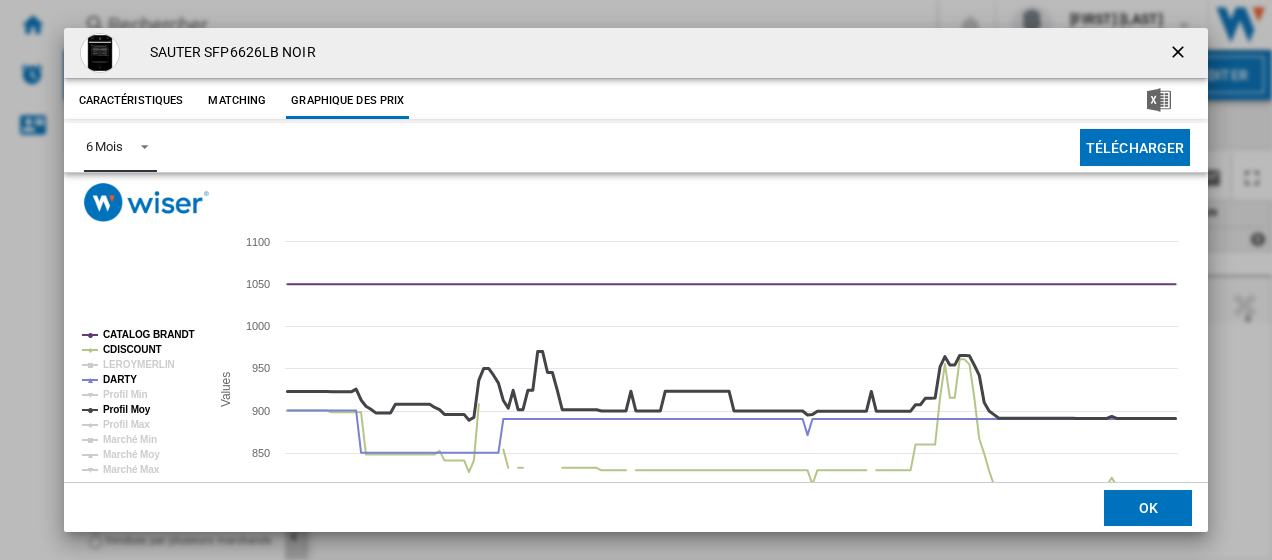 click on "Profil Moy" 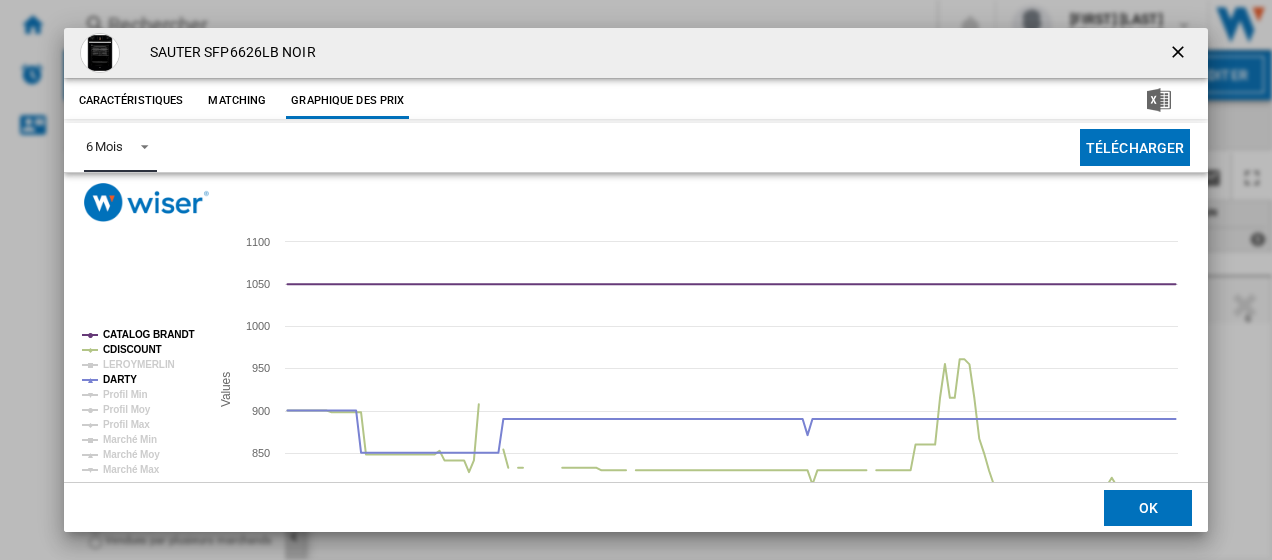click 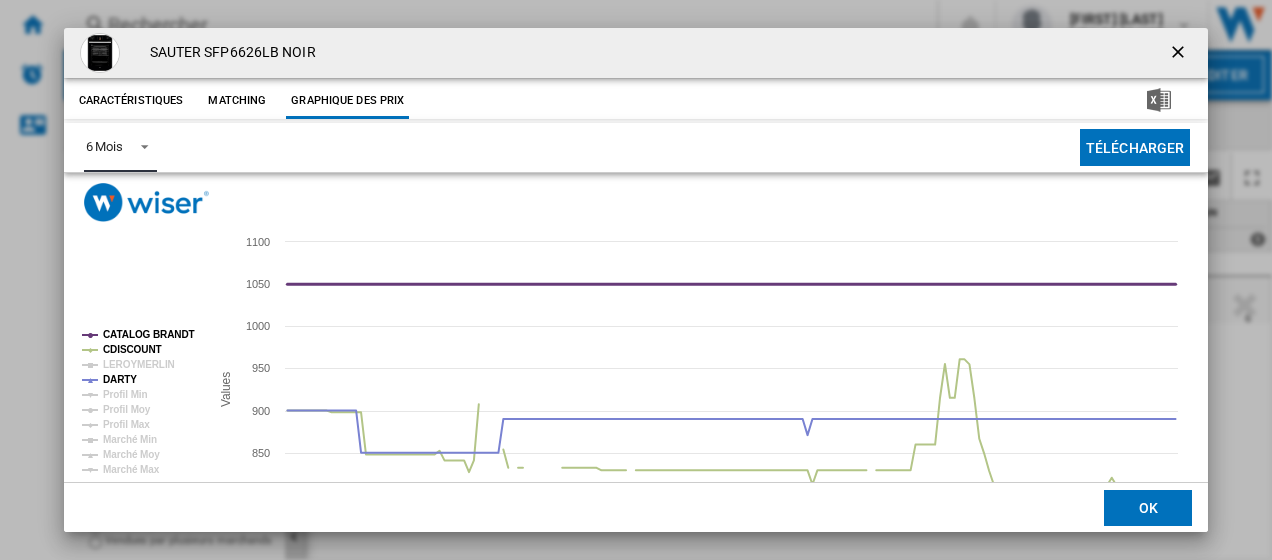 click on "CATALOG BRANDT" 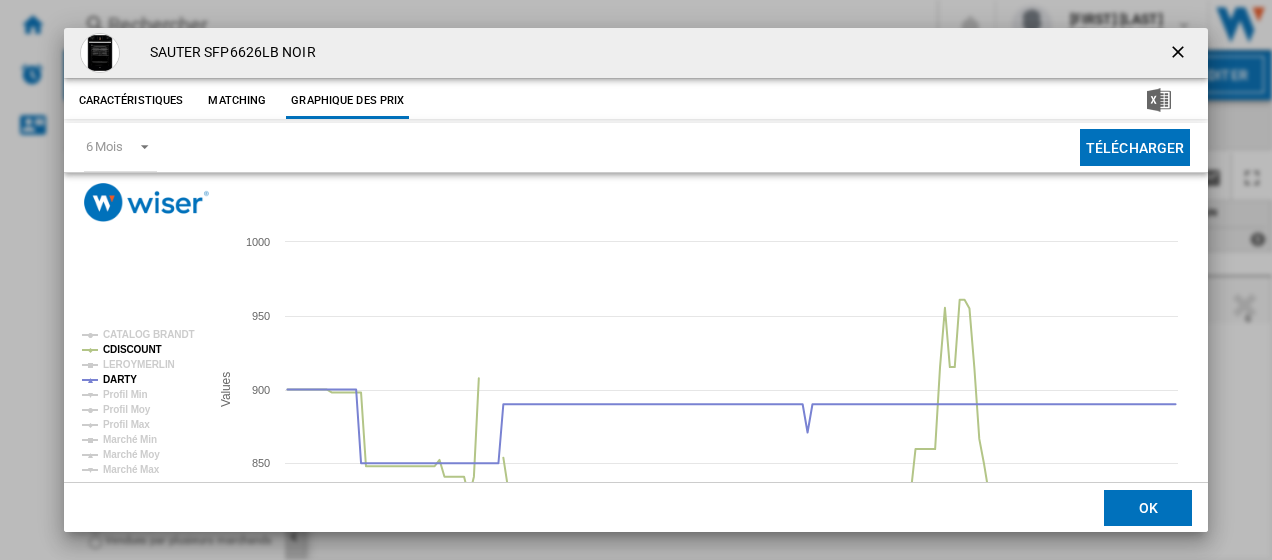 click on "Analytics | Wiser Solutions, Inc 1.0.259-1 - SFP6626LB/Aucune caractéristique/Aucune marque [Matrice des prix]" at bounding box center (636, 280) 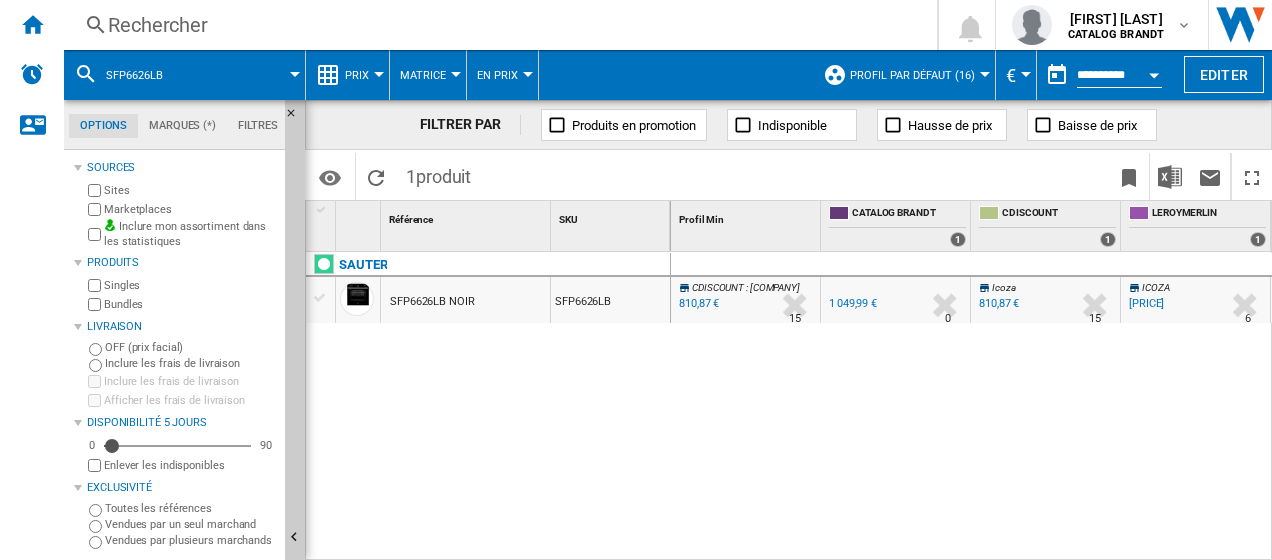 click on "Rechercher" at bounding box center [496, 25] 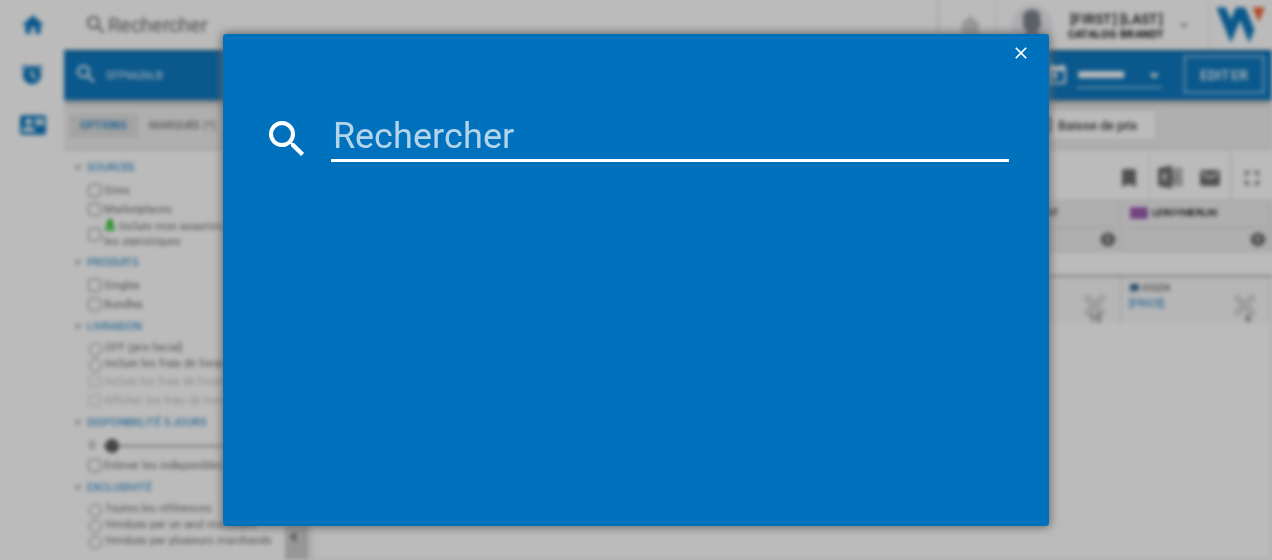 type on "SOP2434X" 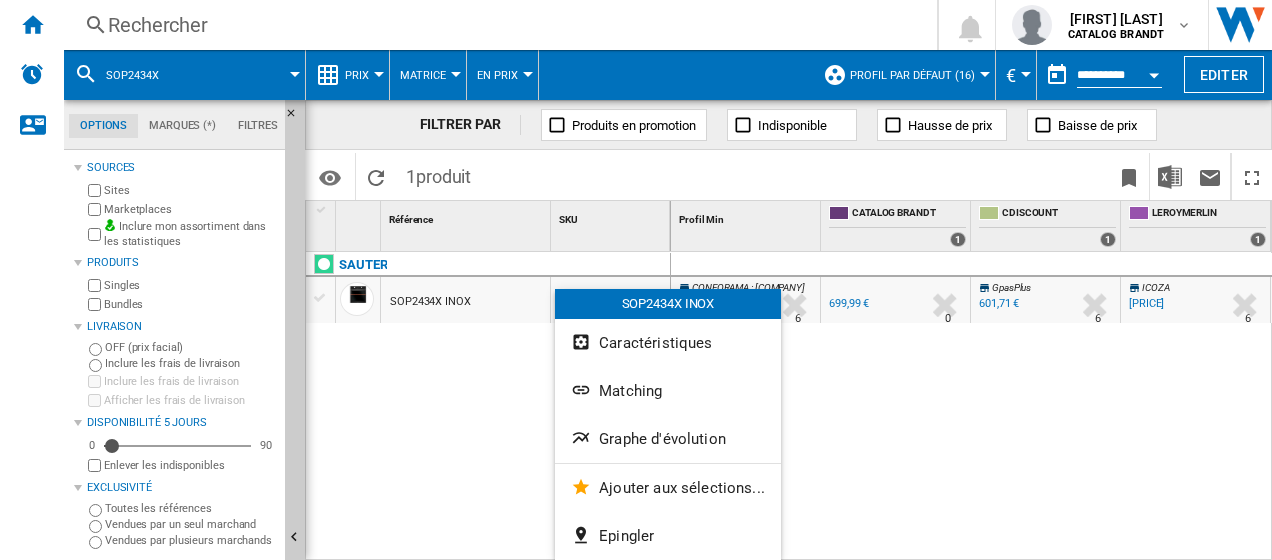 click at bounding box center (636, 280) 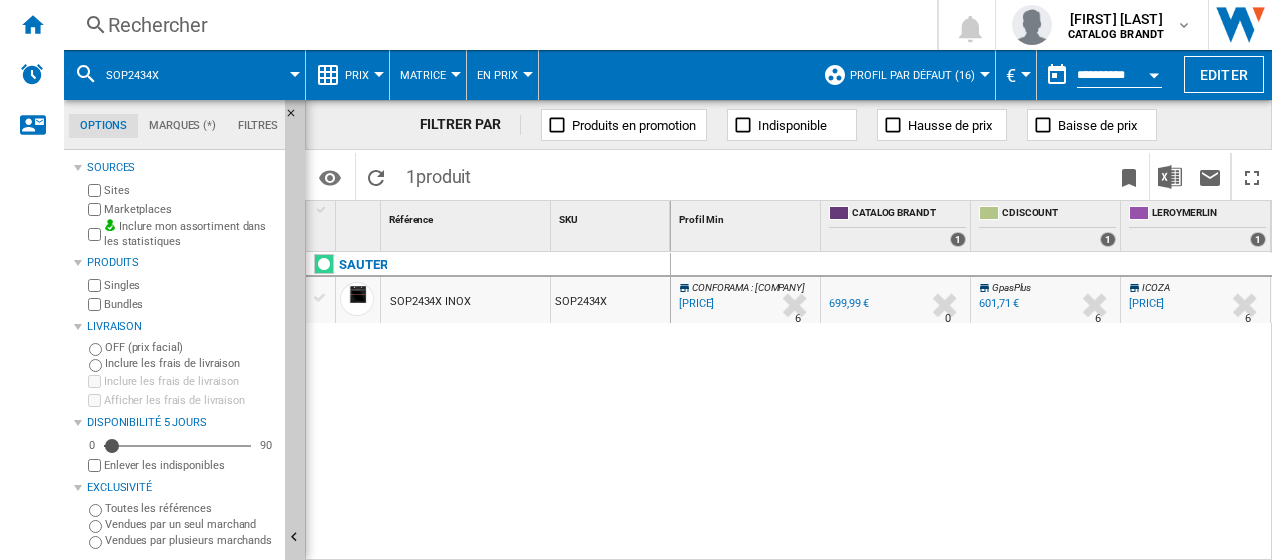 scroll, scrollTop: 0, scrollLeft: 405, axis: horizontal 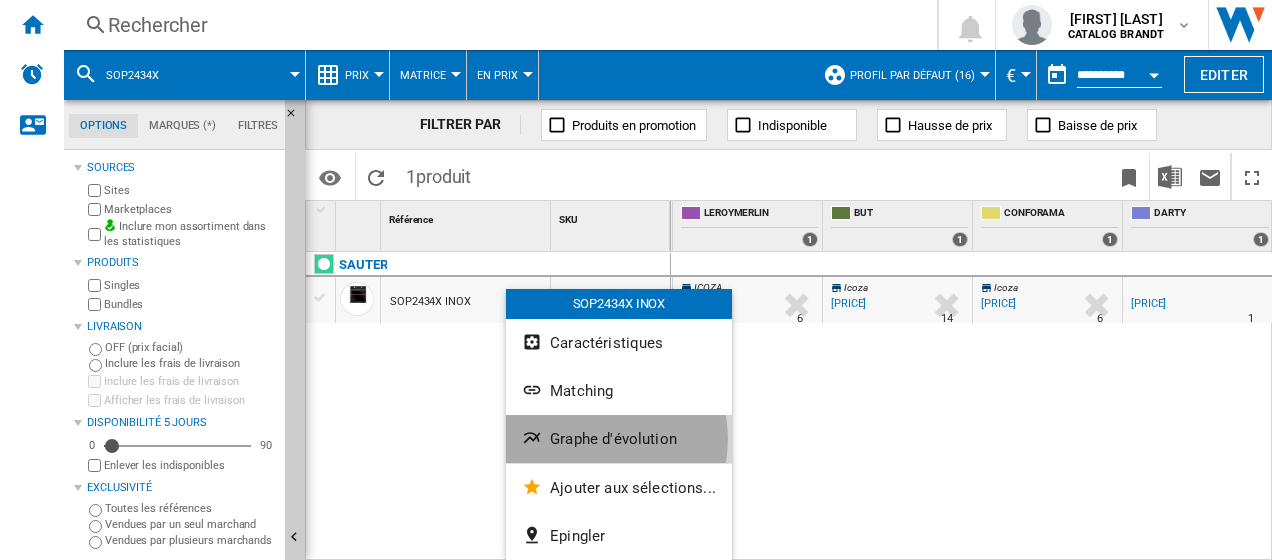 click on "Graphe d'évolution" at bounding box center [613, 439] 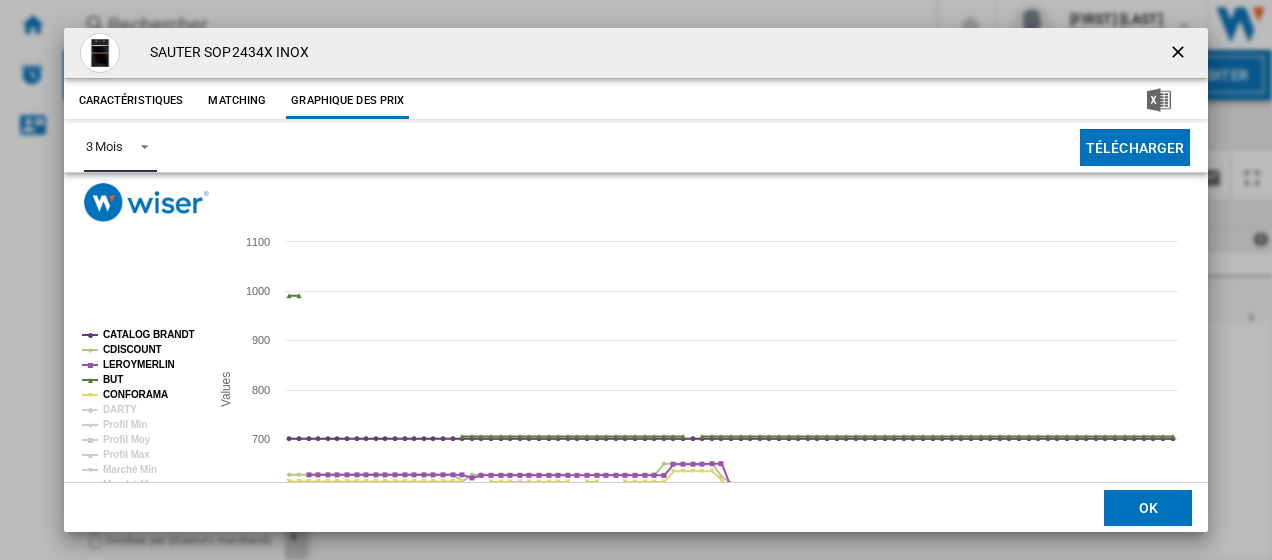click at bounding box center (139, 145) 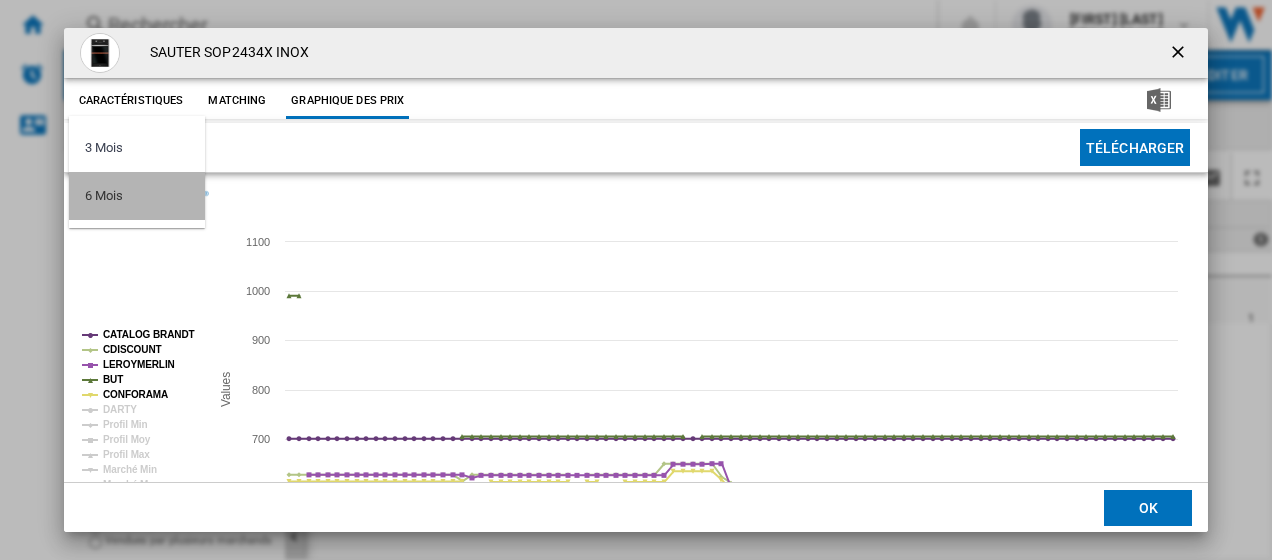 click on "6 Mois" at bounding box center [137, 196] 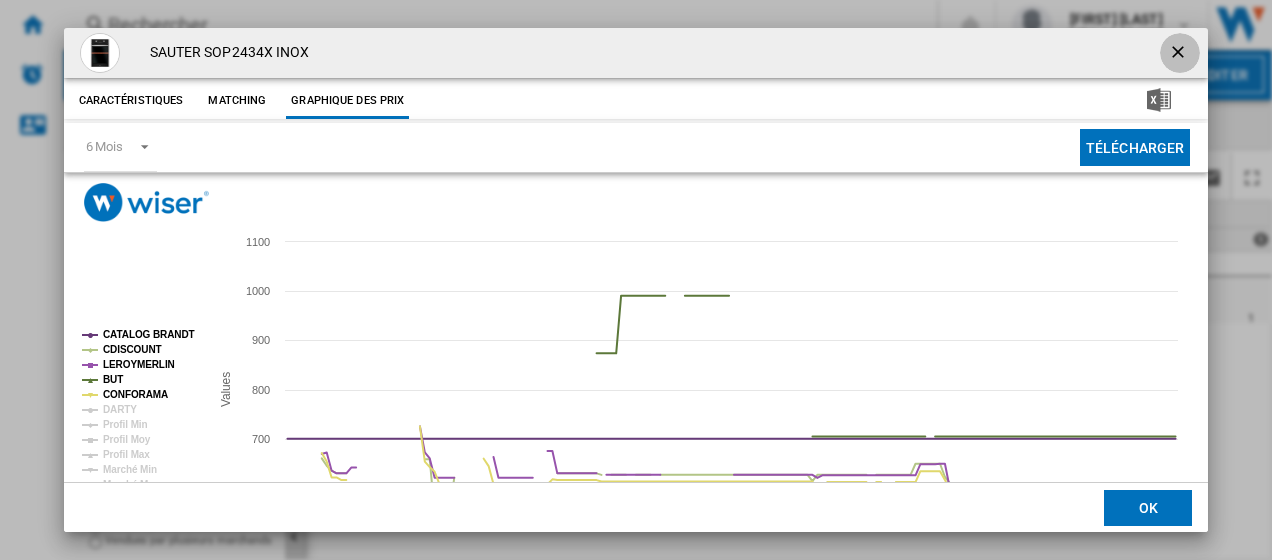 click at bounding box center (1180, 53) 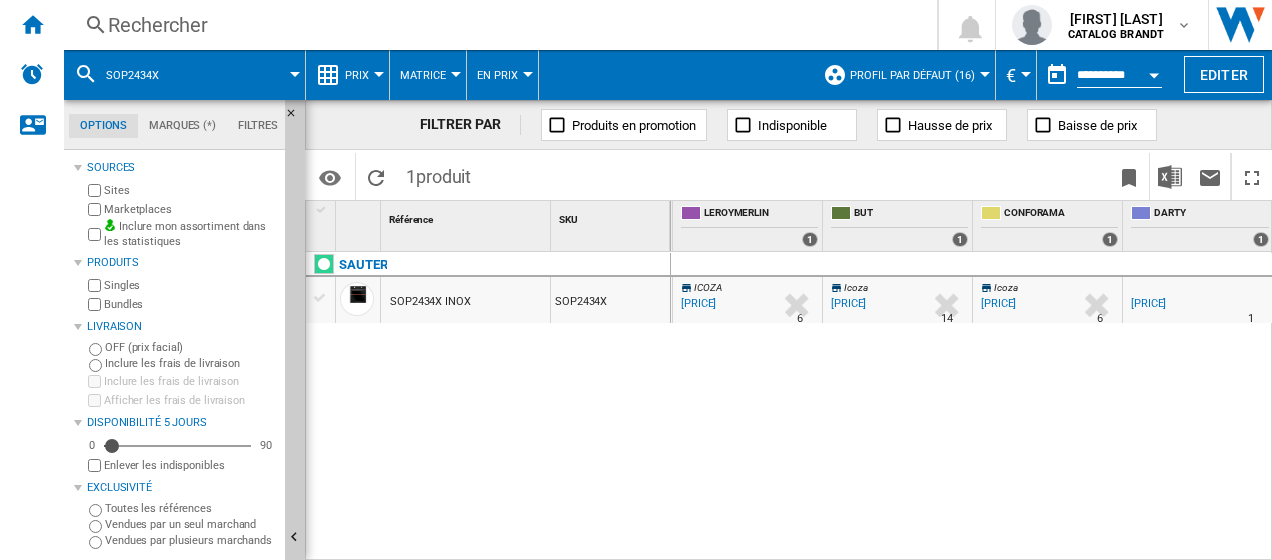 click on "SAUTER
SOP2434X INOX
SOP2434X" at bounding box center (488, 401) 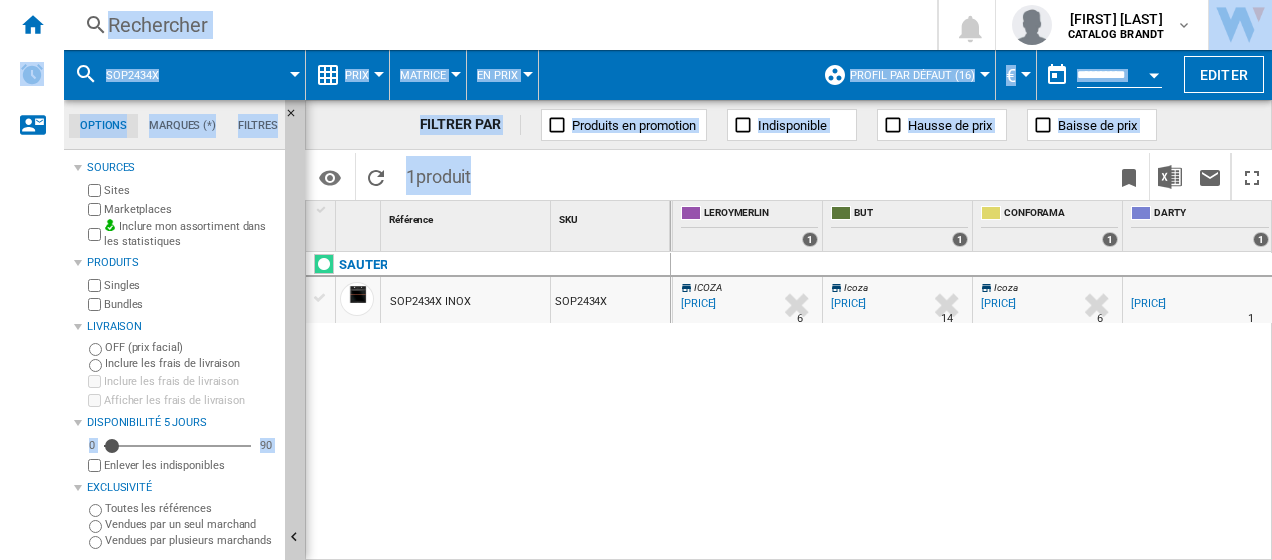 click on "Rechercher" at bounding box center [496, 25] 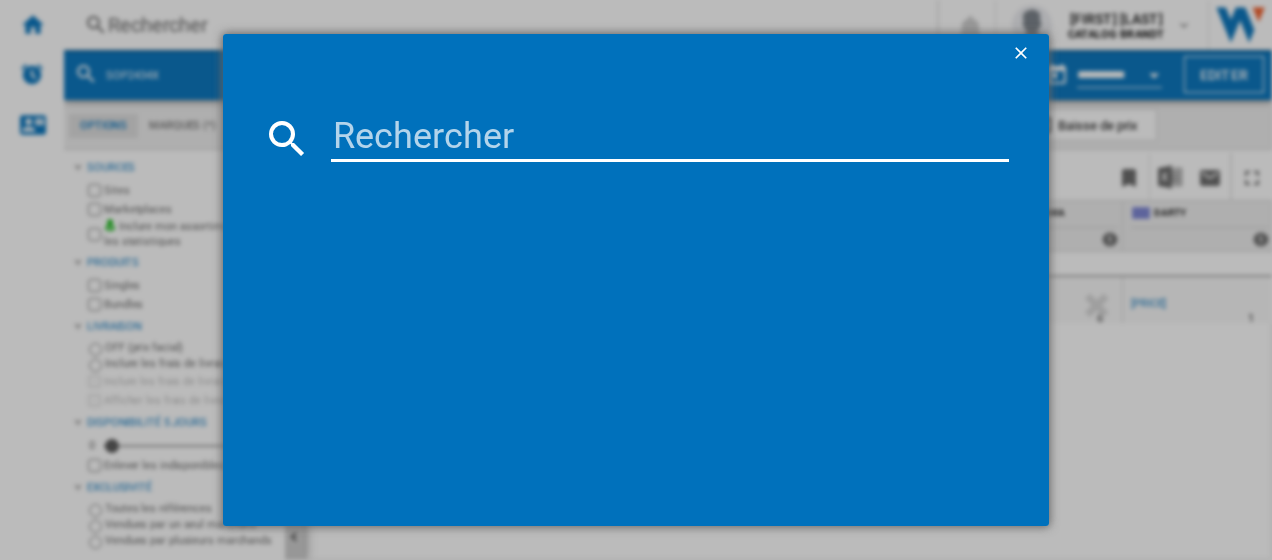 click at bounding box center [636, 280] 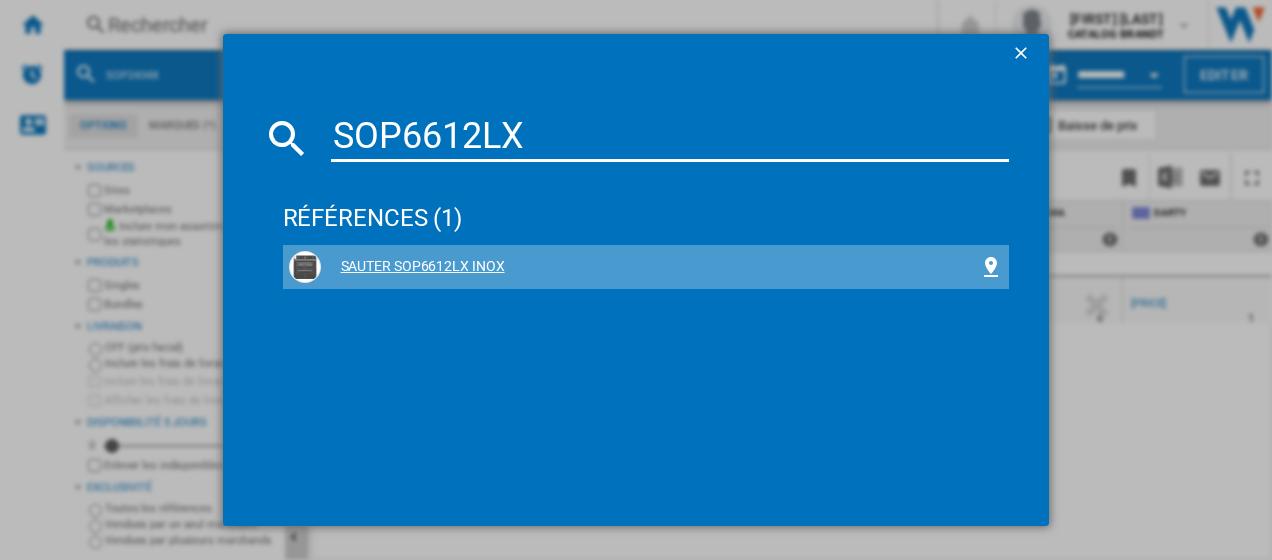click on "SAUTER SOP6612LX INOX" at bounding box center [646, 267] 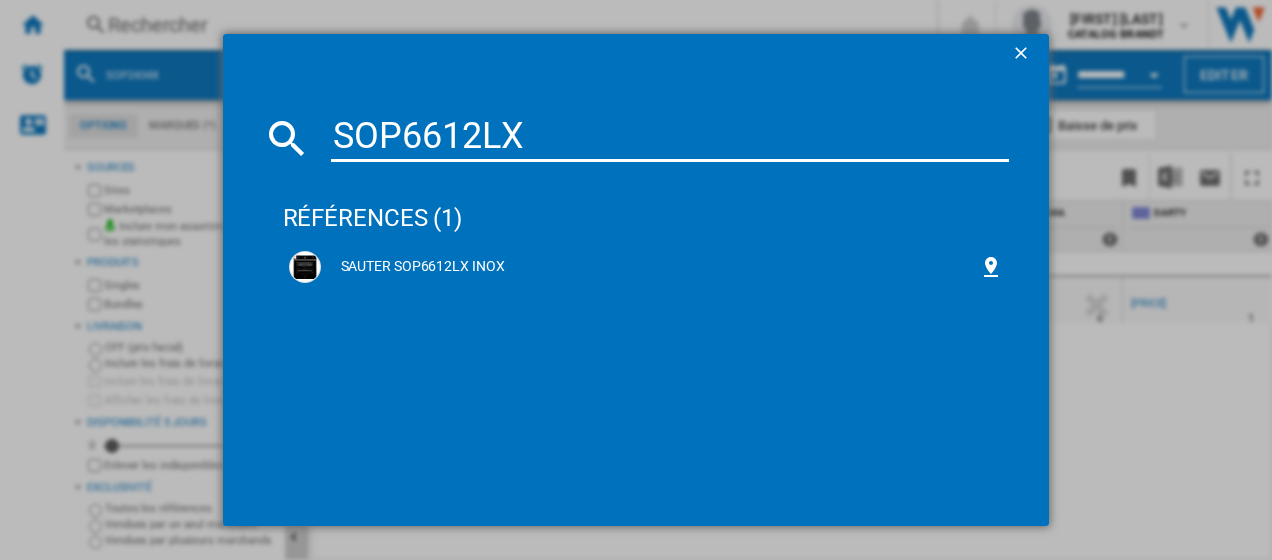 drag, startPoint x: 530, startPoint y: 135, endPoint x: 428, endPoint y: 134, distance: 102.0049 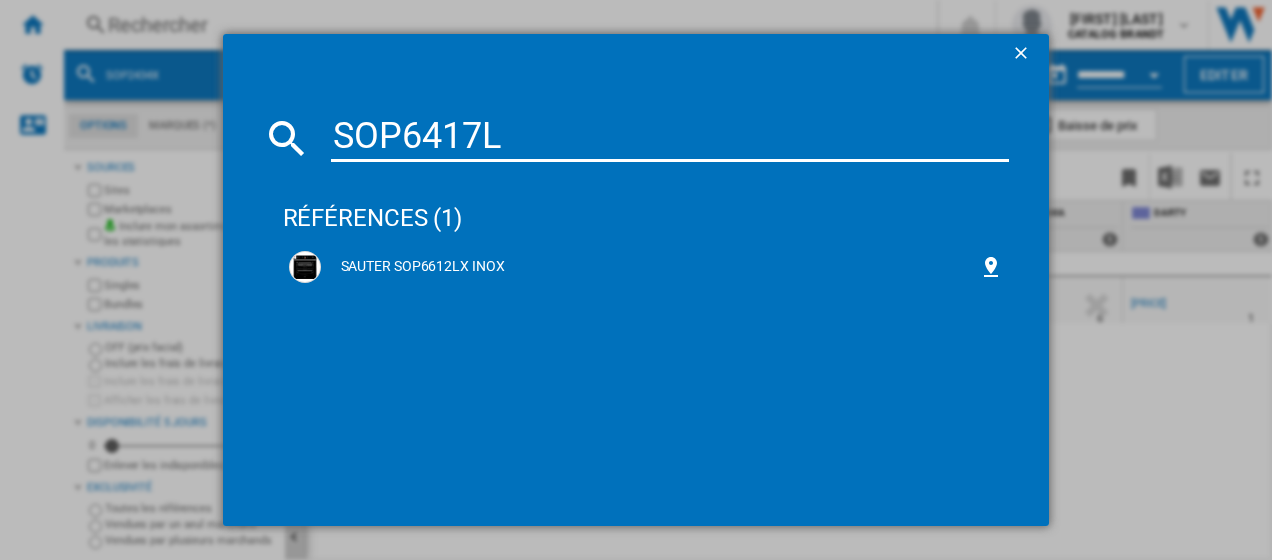 type on "SOP6417LX" 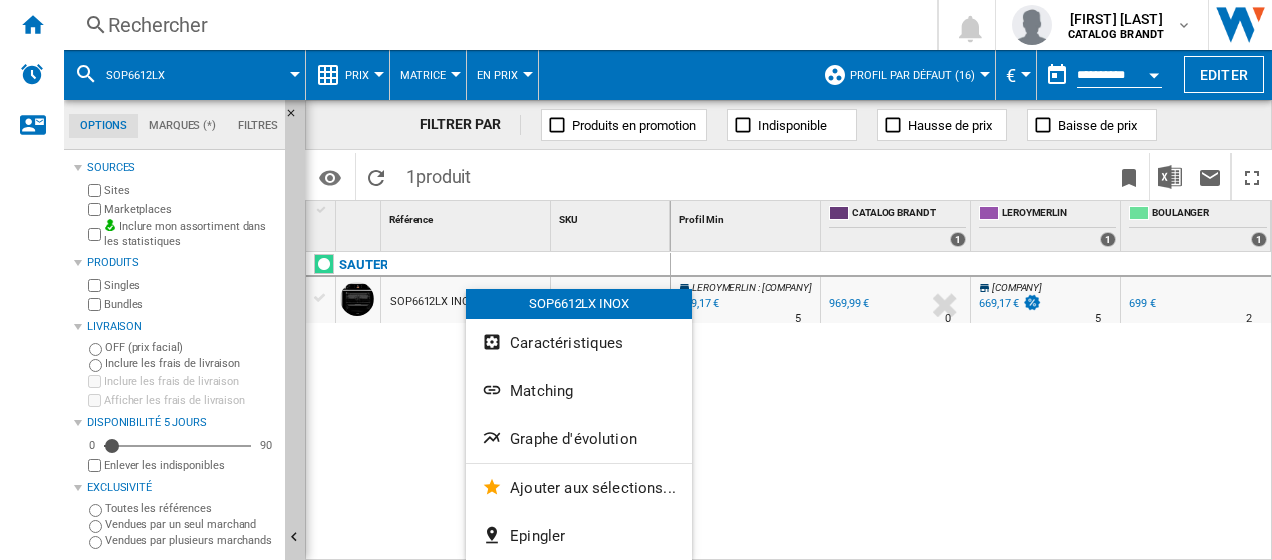 click at bounding box center [636, 280] 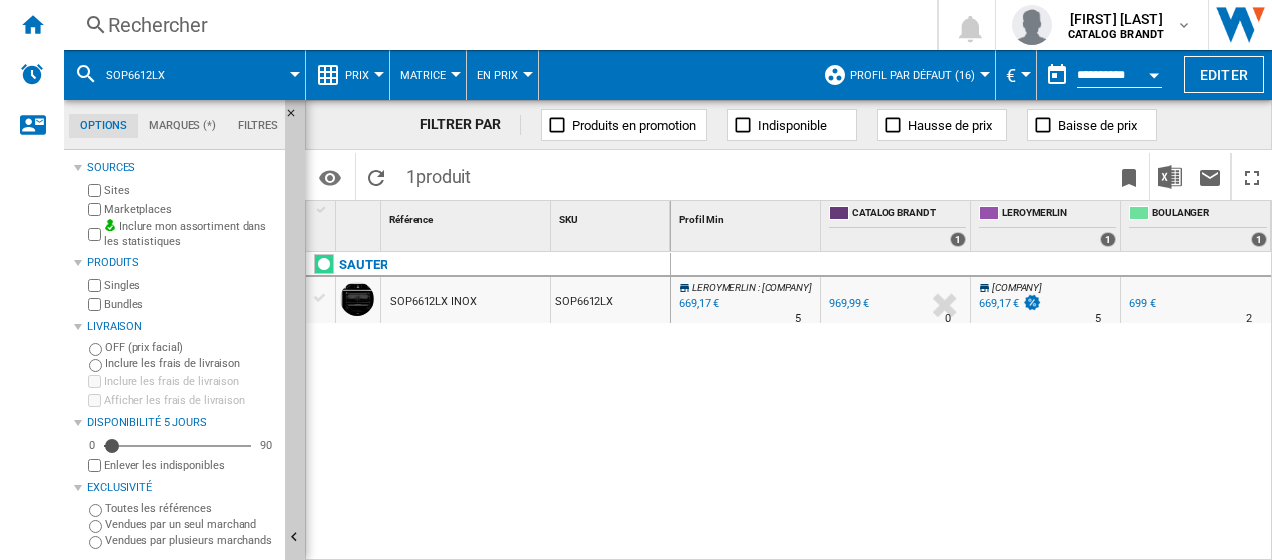 click on "Rechercher" at bounding box center (496, 25) 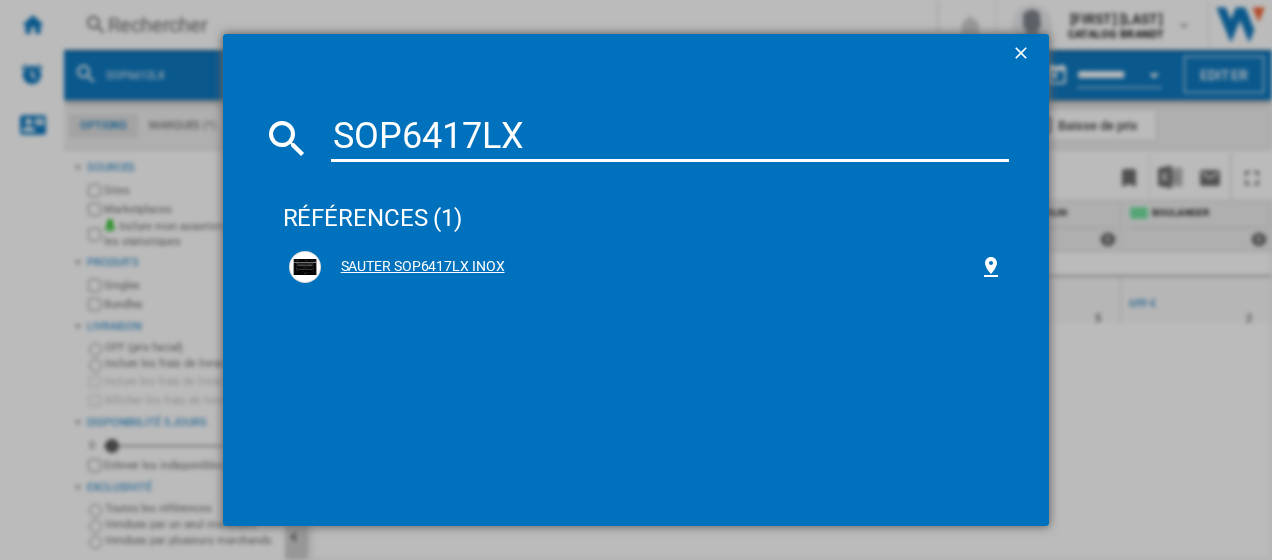 type on "SOP6417LX" 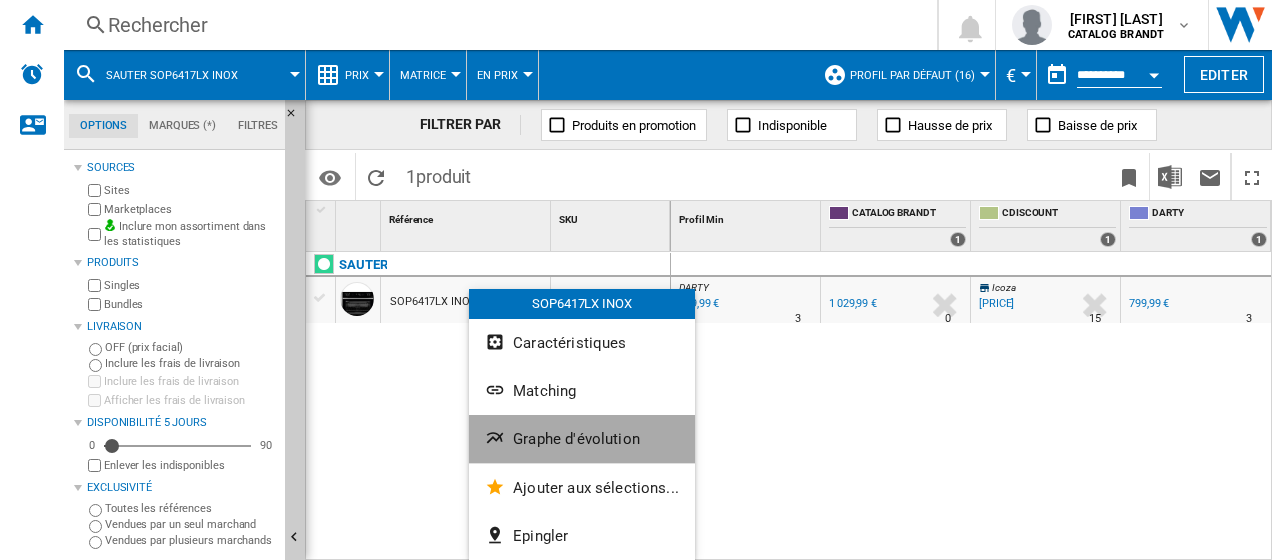 click on "Graphe d'évolution" at bounding box center [576, 439] 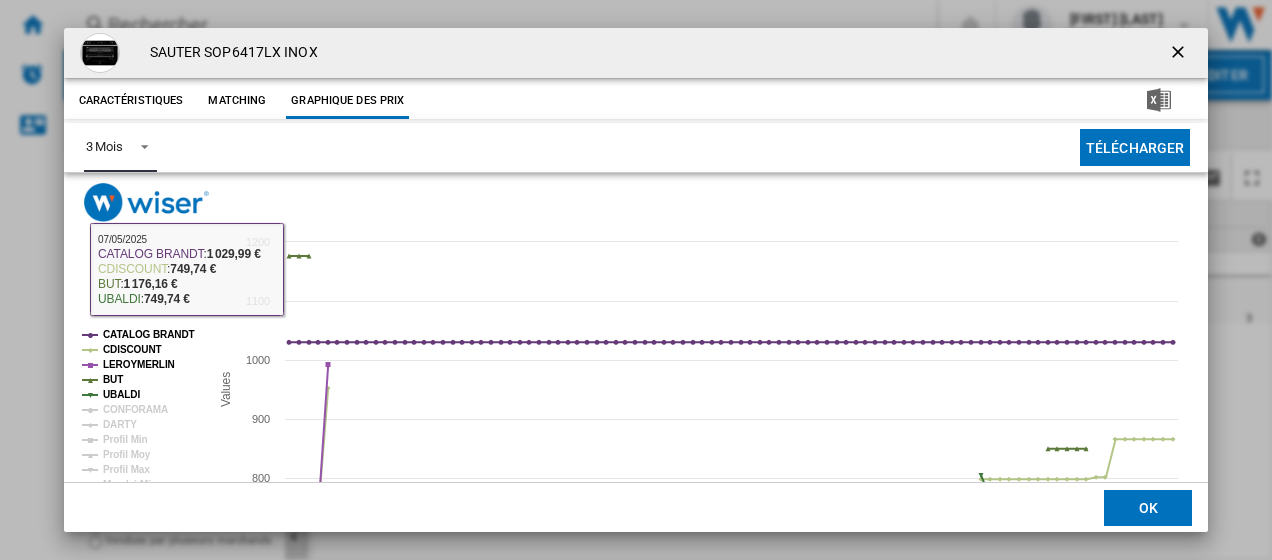 click at bounding box center (139, 145) 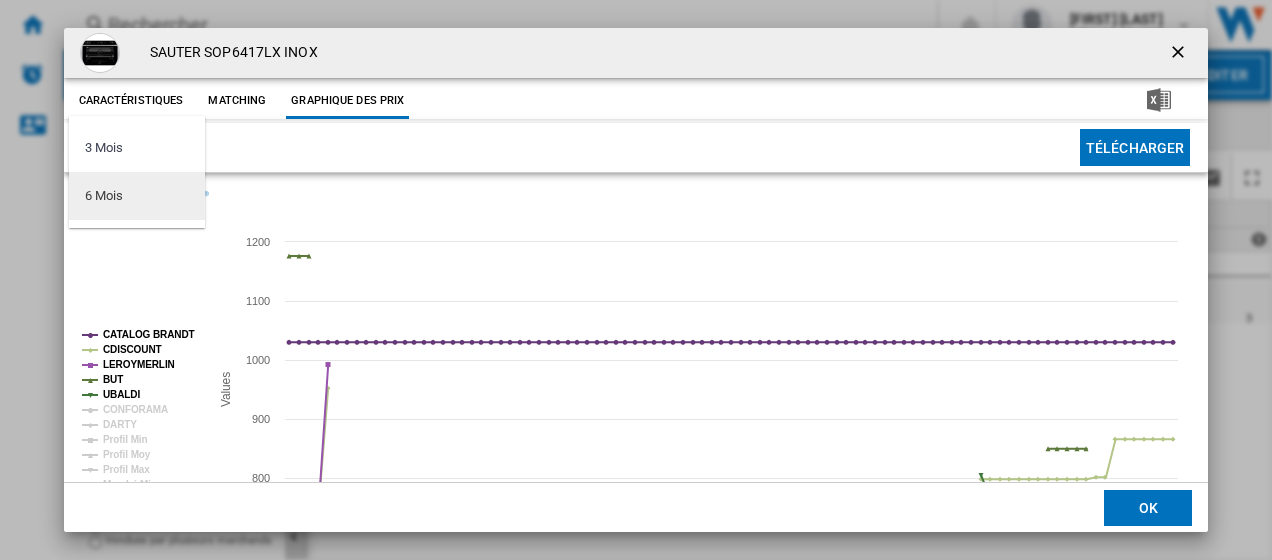 click on "6 Mois" at bounding box center (137, 196) 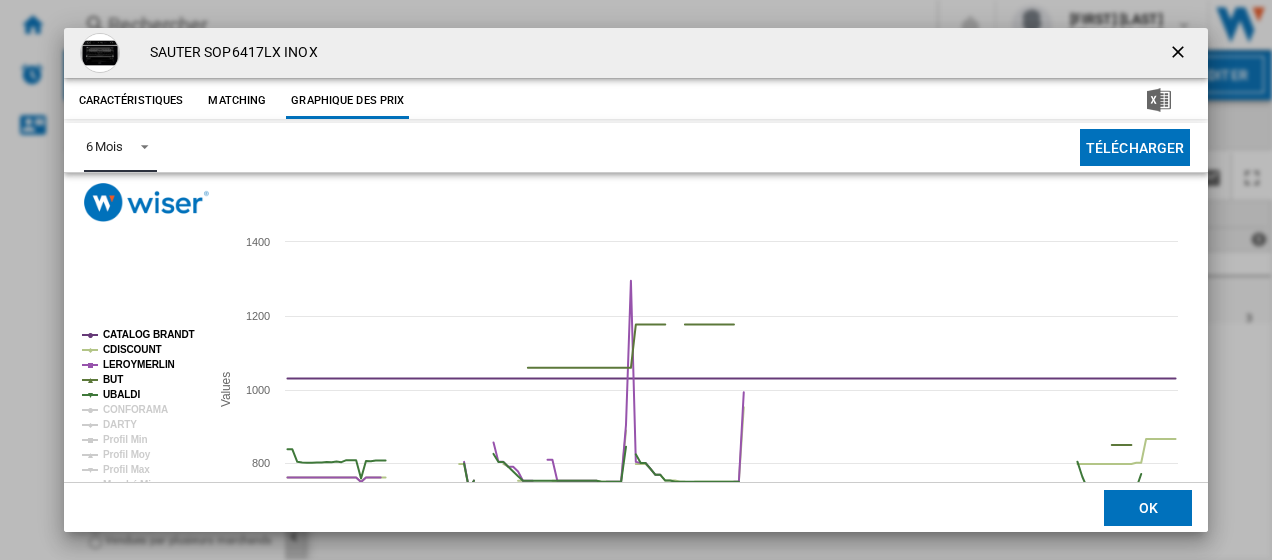 click 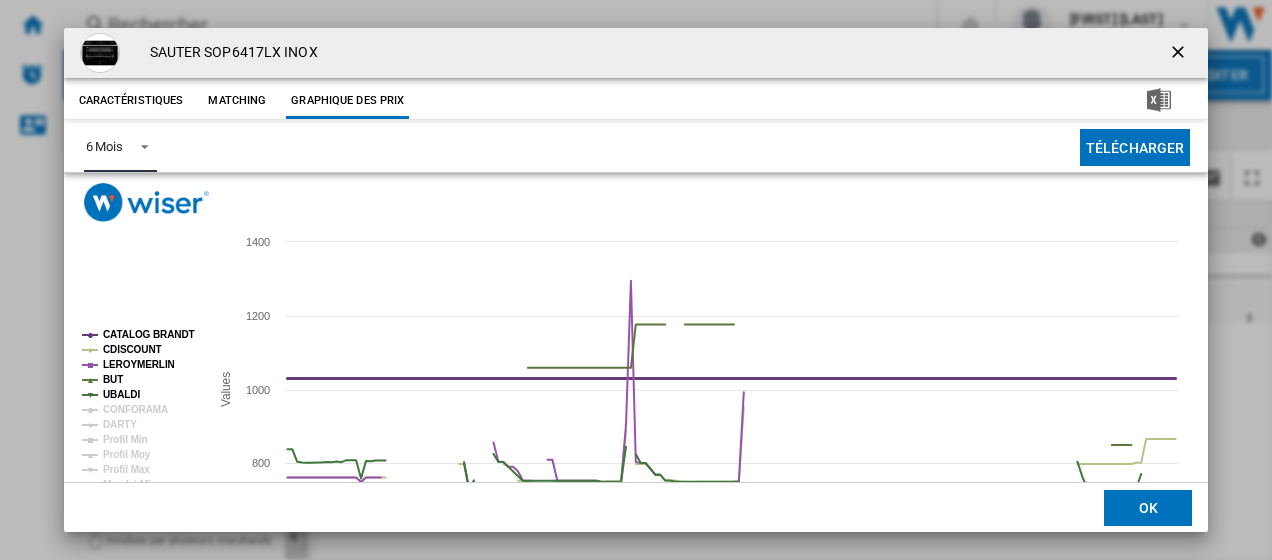click on "CATALOG BRANDT" 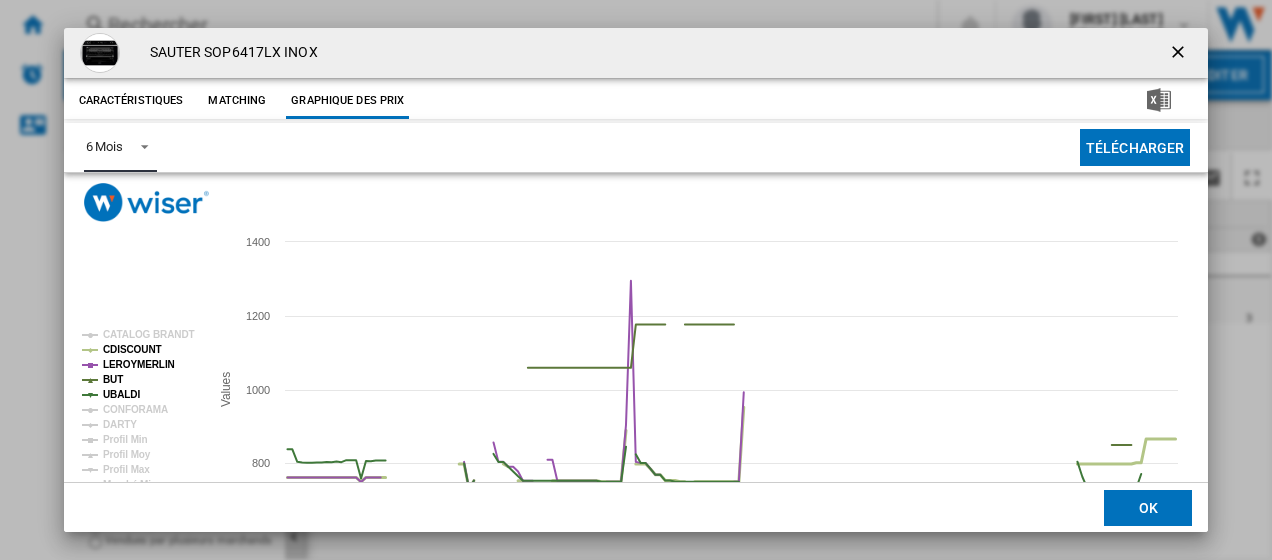 click on "CDISCOUNT" 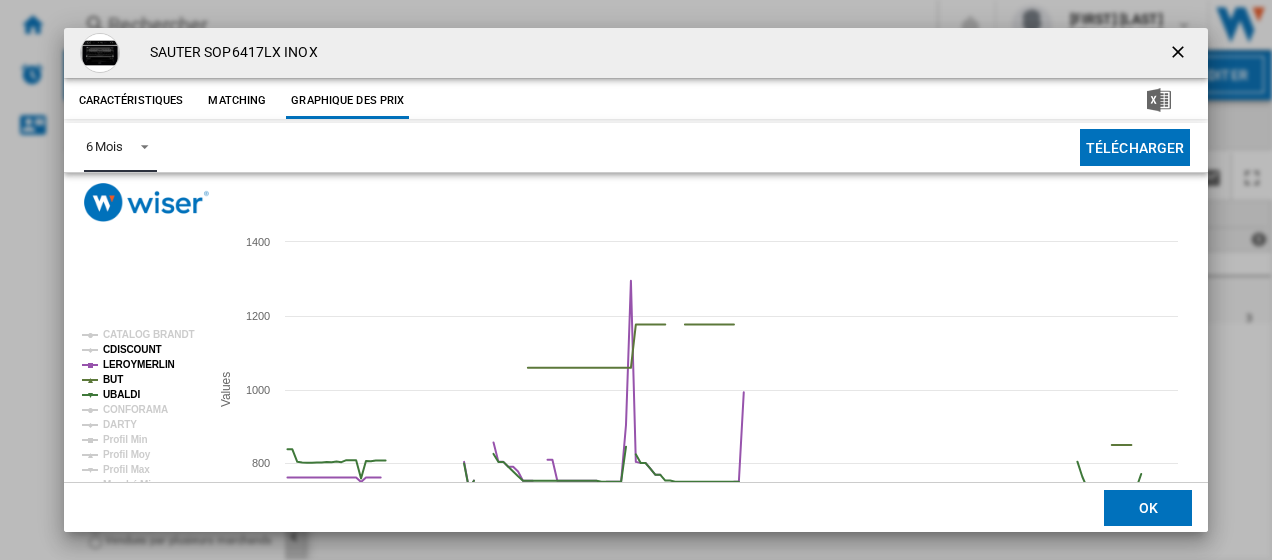 click on "CDISCOUNT" 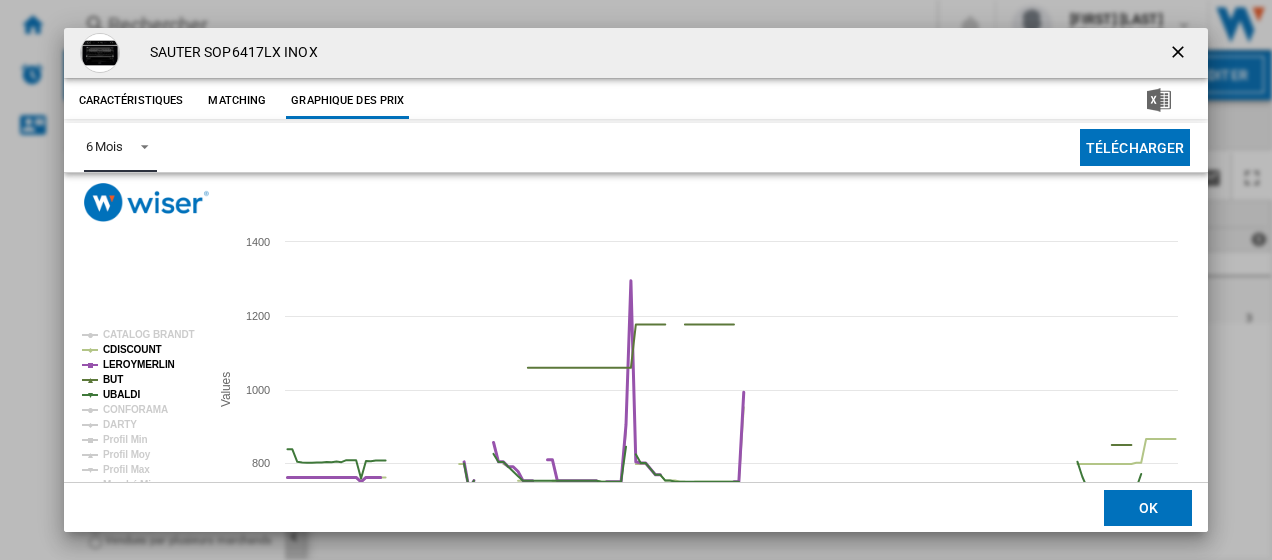 click on "LEROYMERLIN" 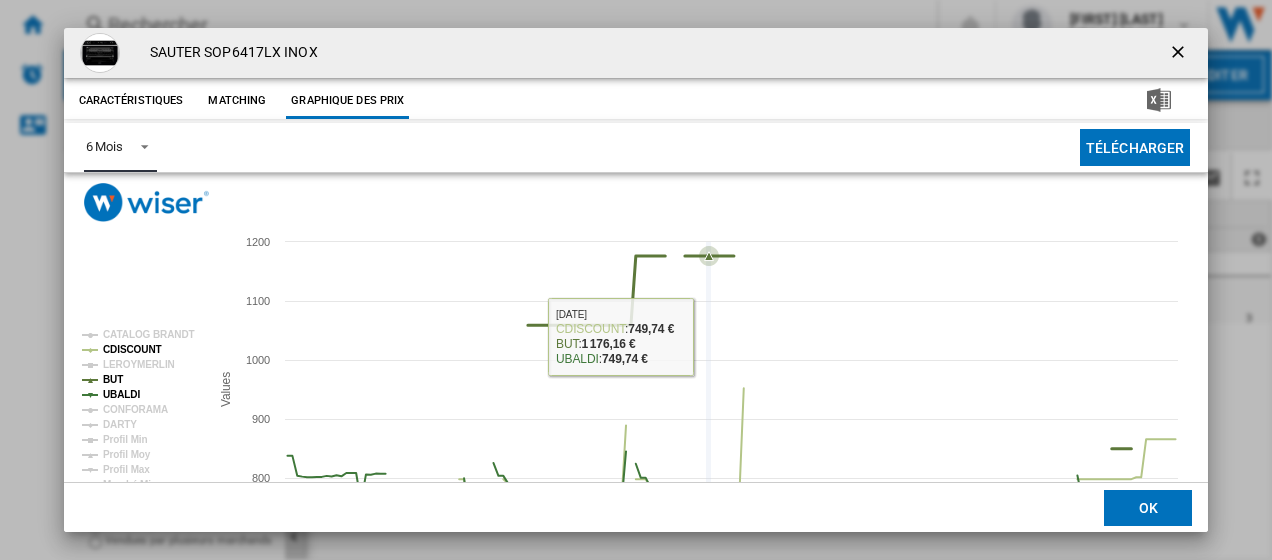 scroll, scrollTop: 111, scrollLeft: 0, axis: vertical 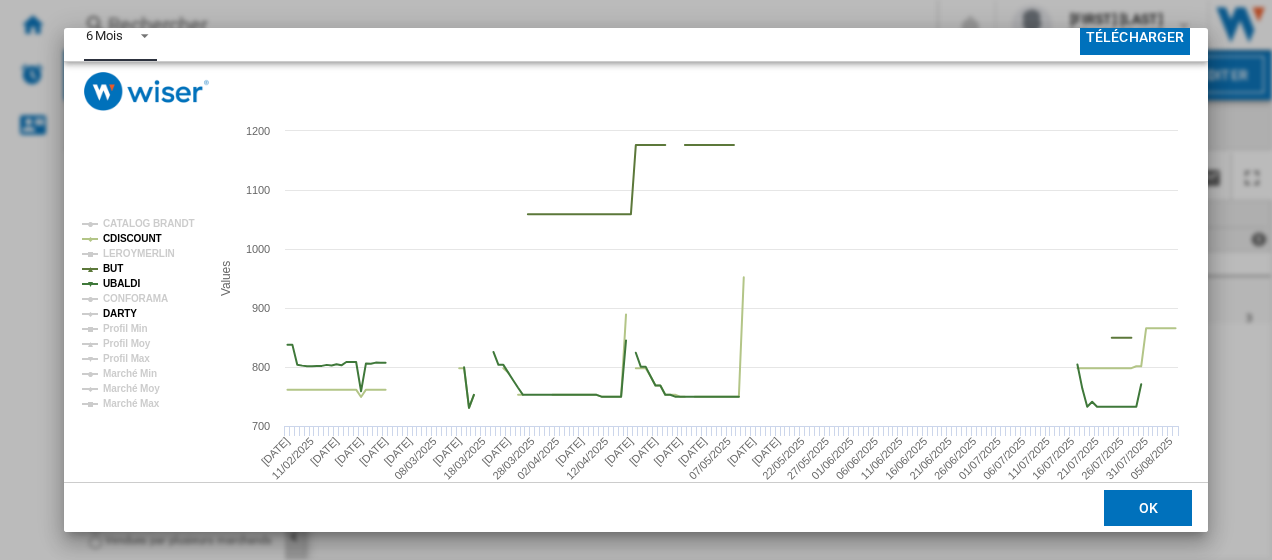 click on "DARTY" 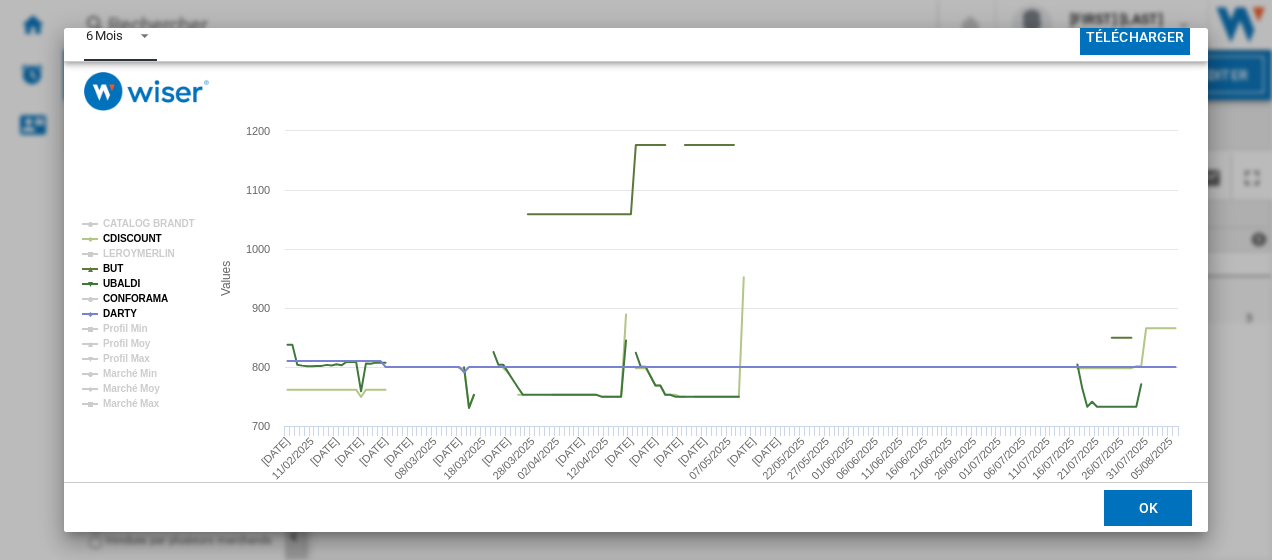 click on "CONFORAMA" 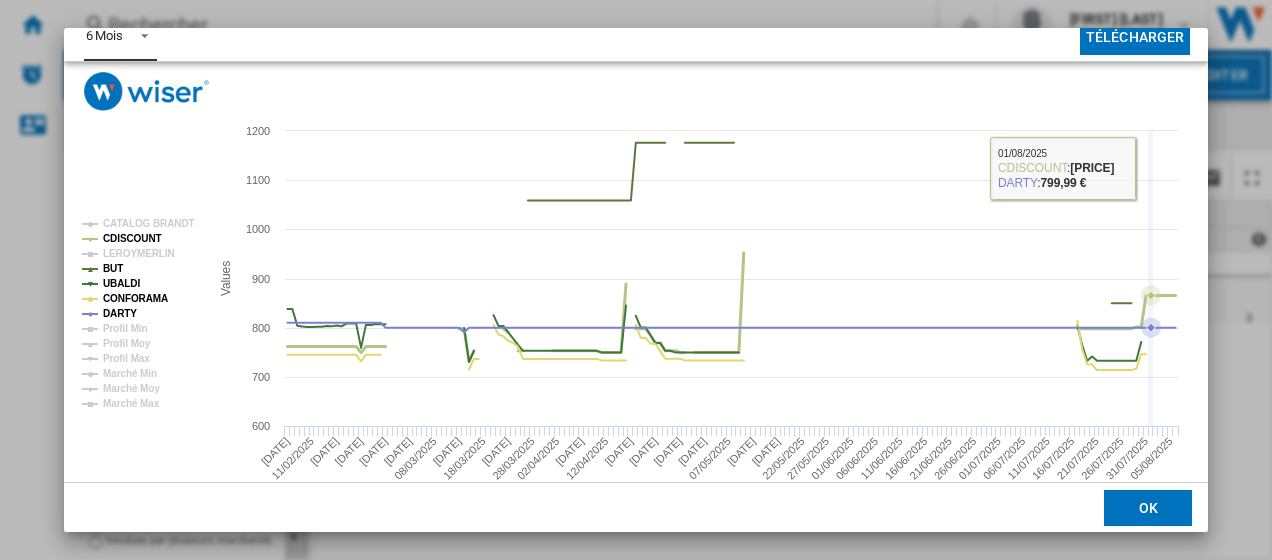 scroll, scrollTop: 0, scrollLeft: 0, axis: both 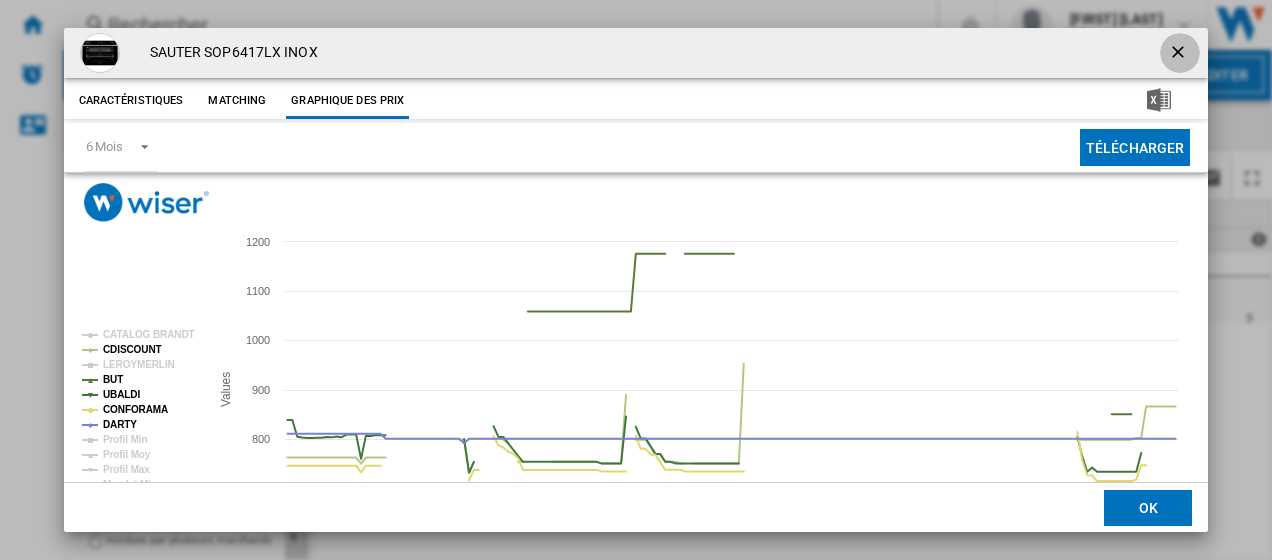 click at bounding box center (1180, 54) 